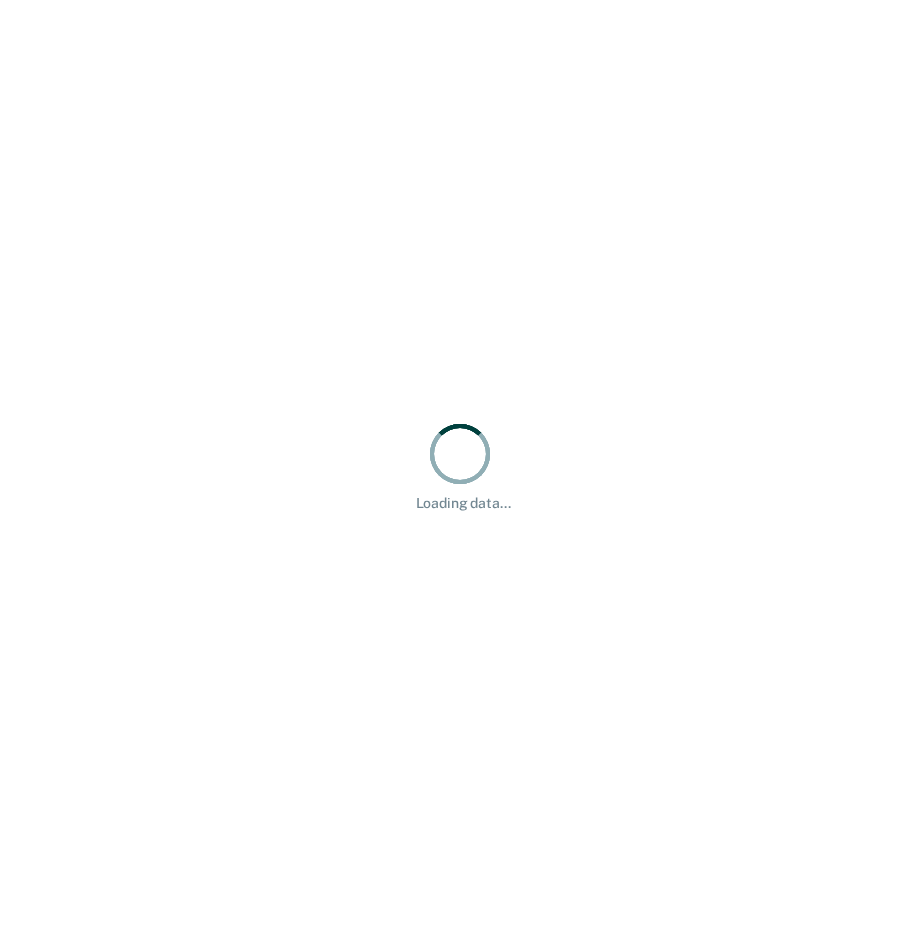 scroll, scrollTop: 0, scrollLeft: 0, axis: both 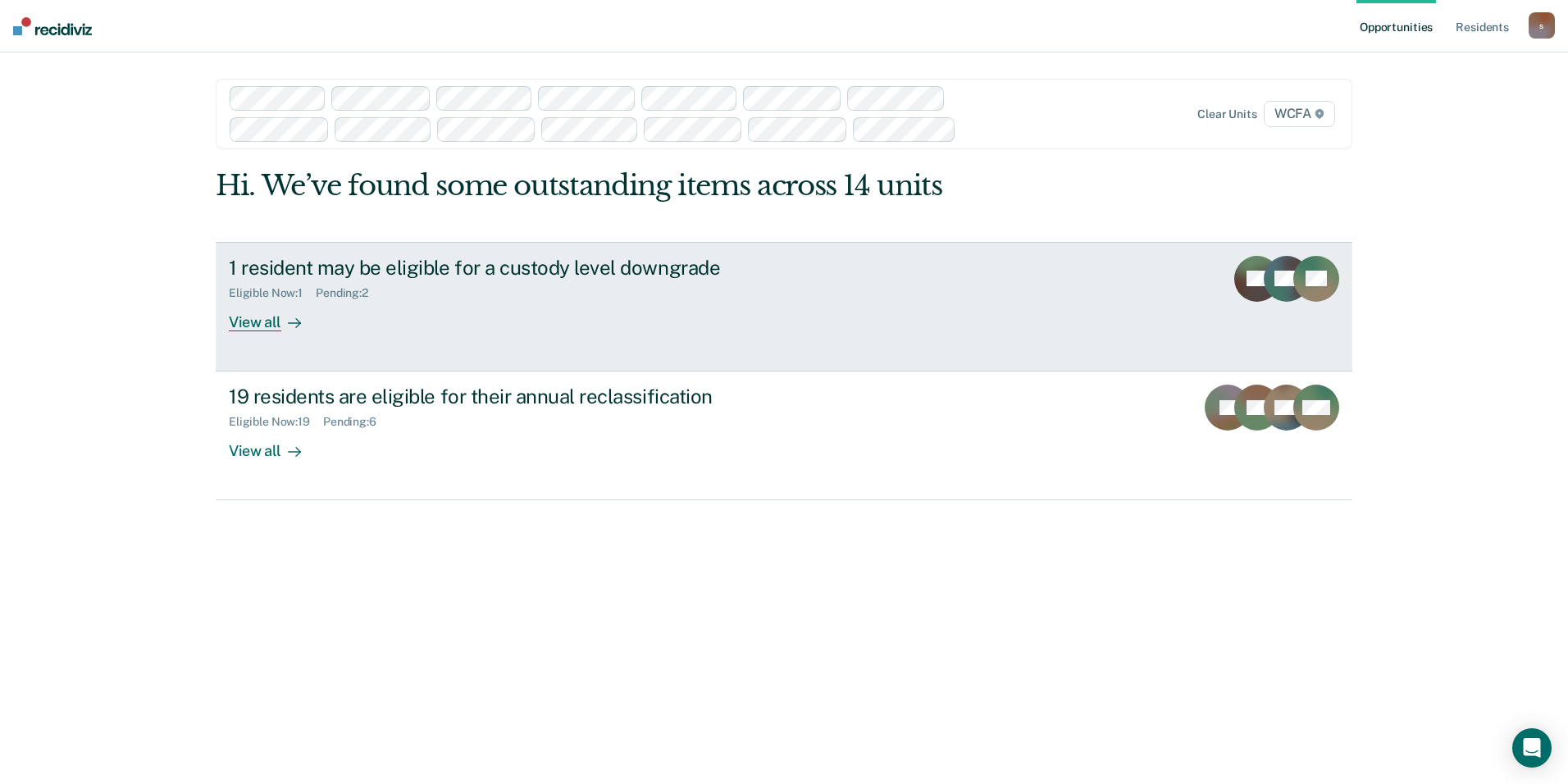 click on "View all" at bounding box center (275, 315) 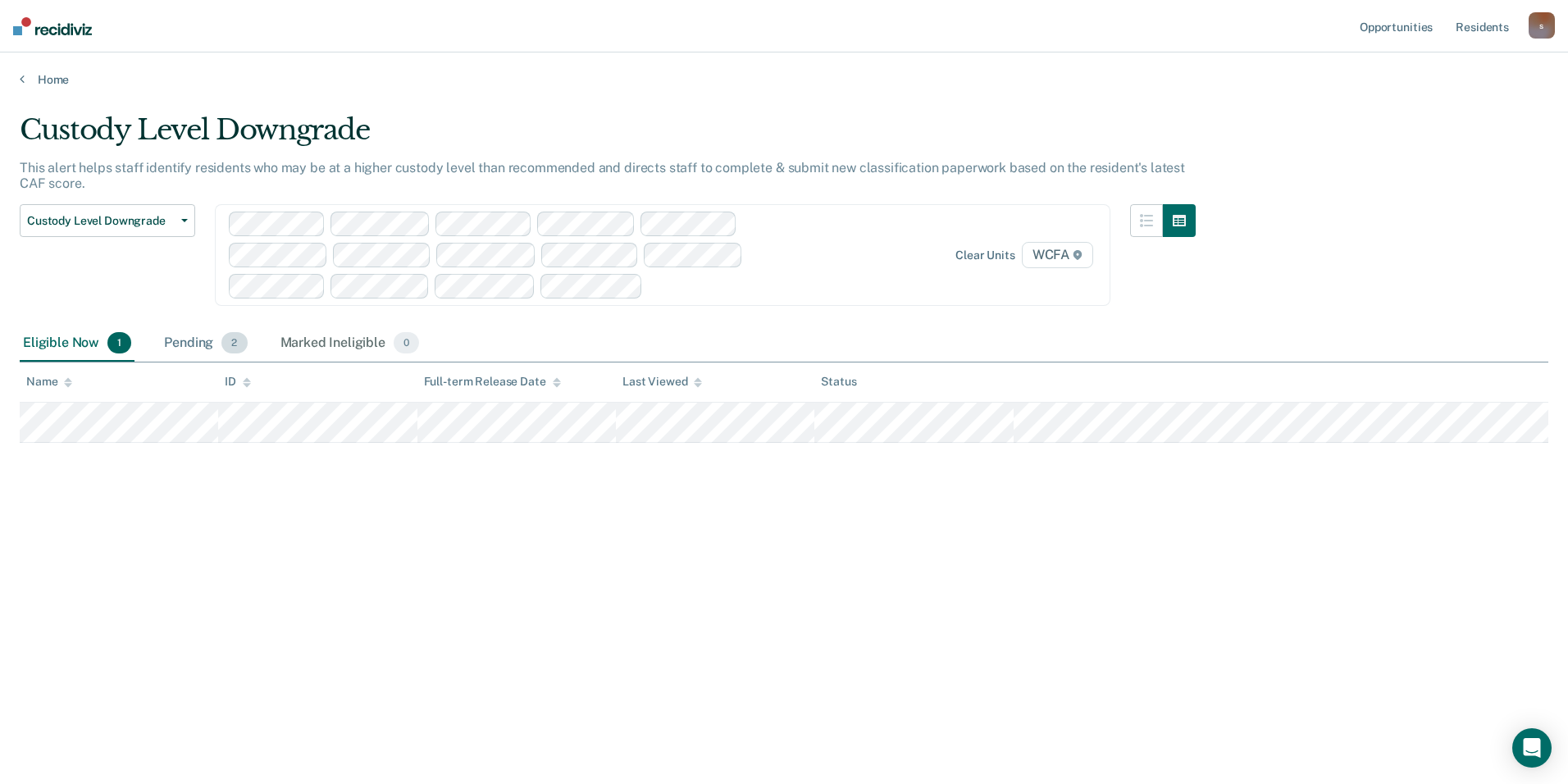 click on "Pending 2" at bounding box center [205, 344] 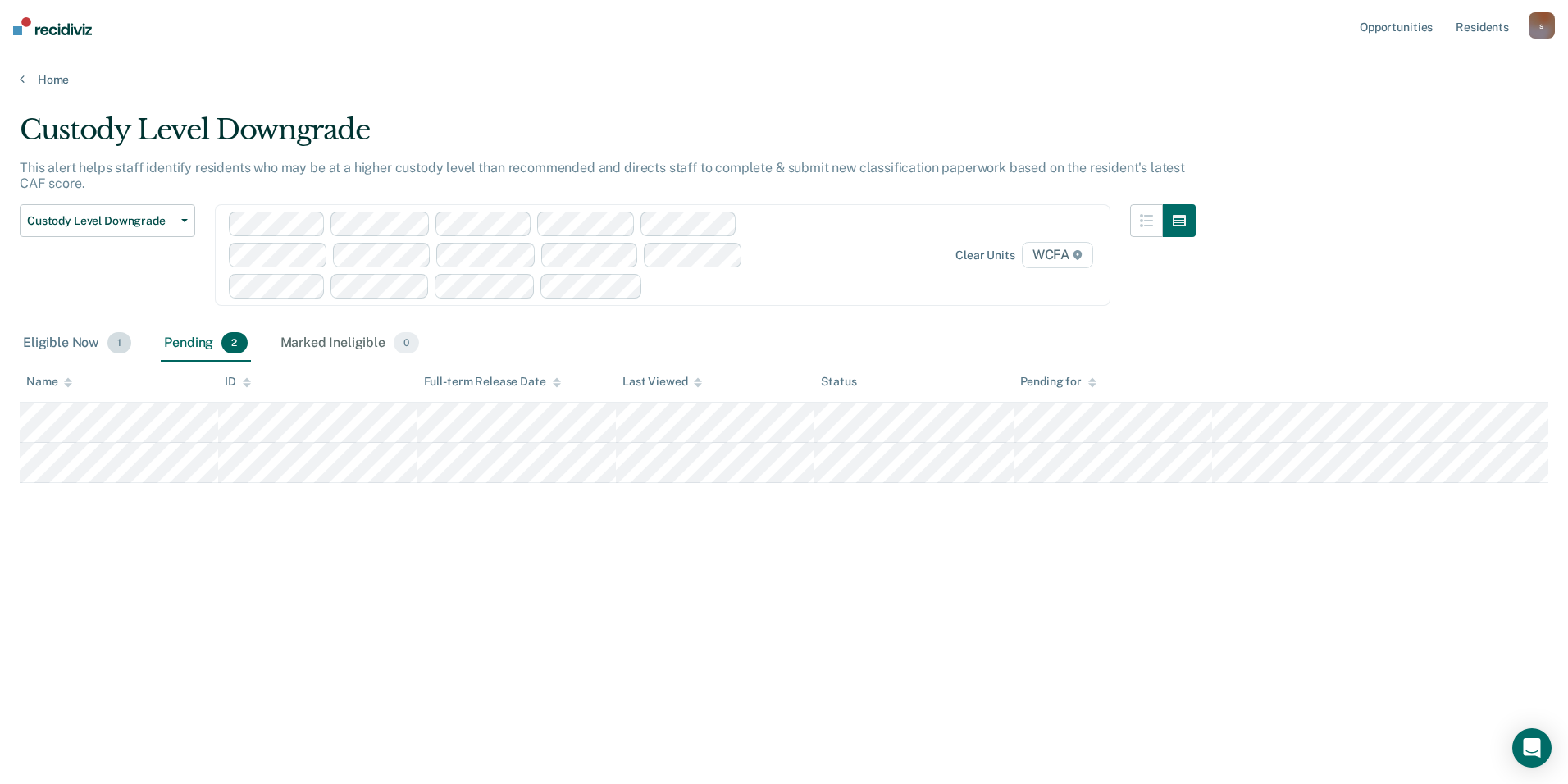 click on "Eligible Now 1" at bounding box center (77, 344) 